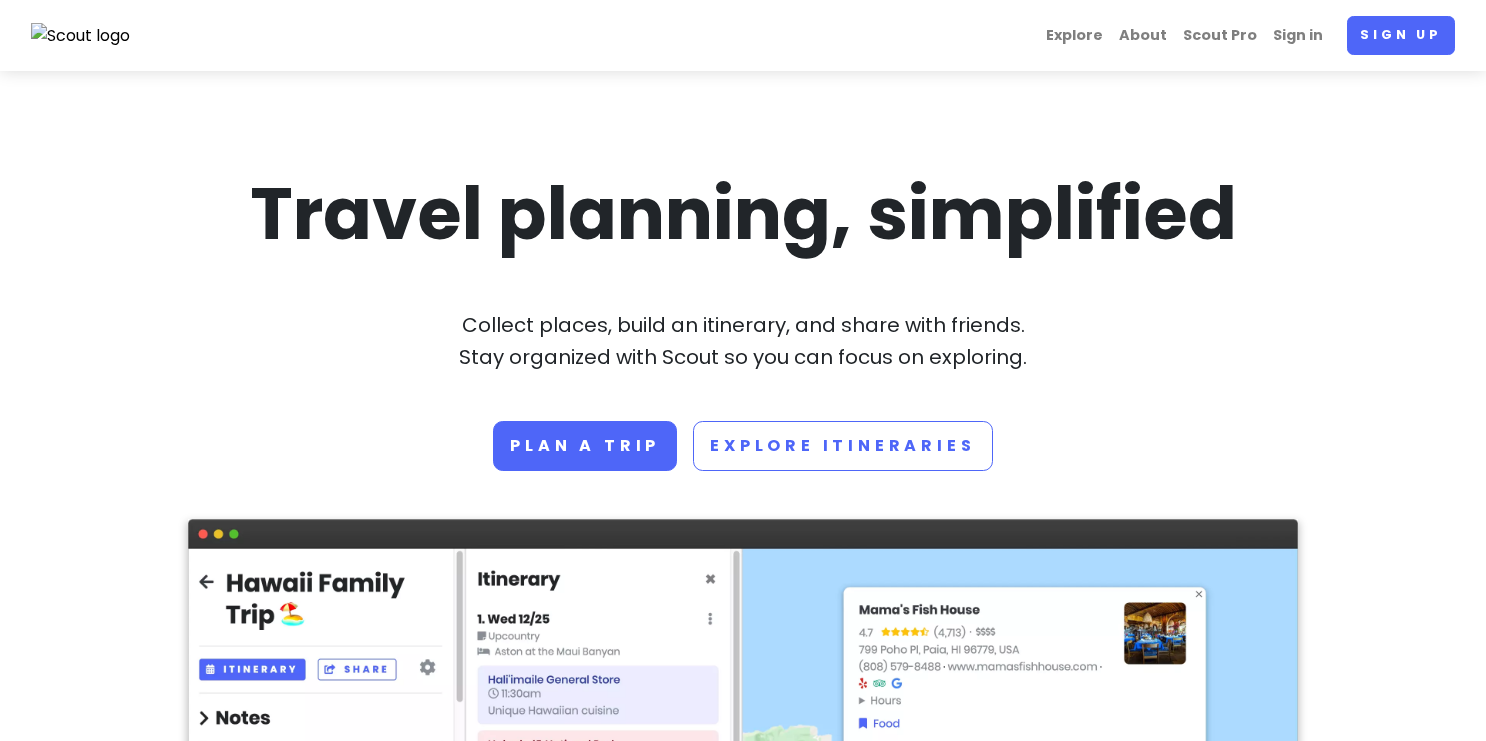 scroll, scrollTop: 0, scrollLeft: 0, axis: both 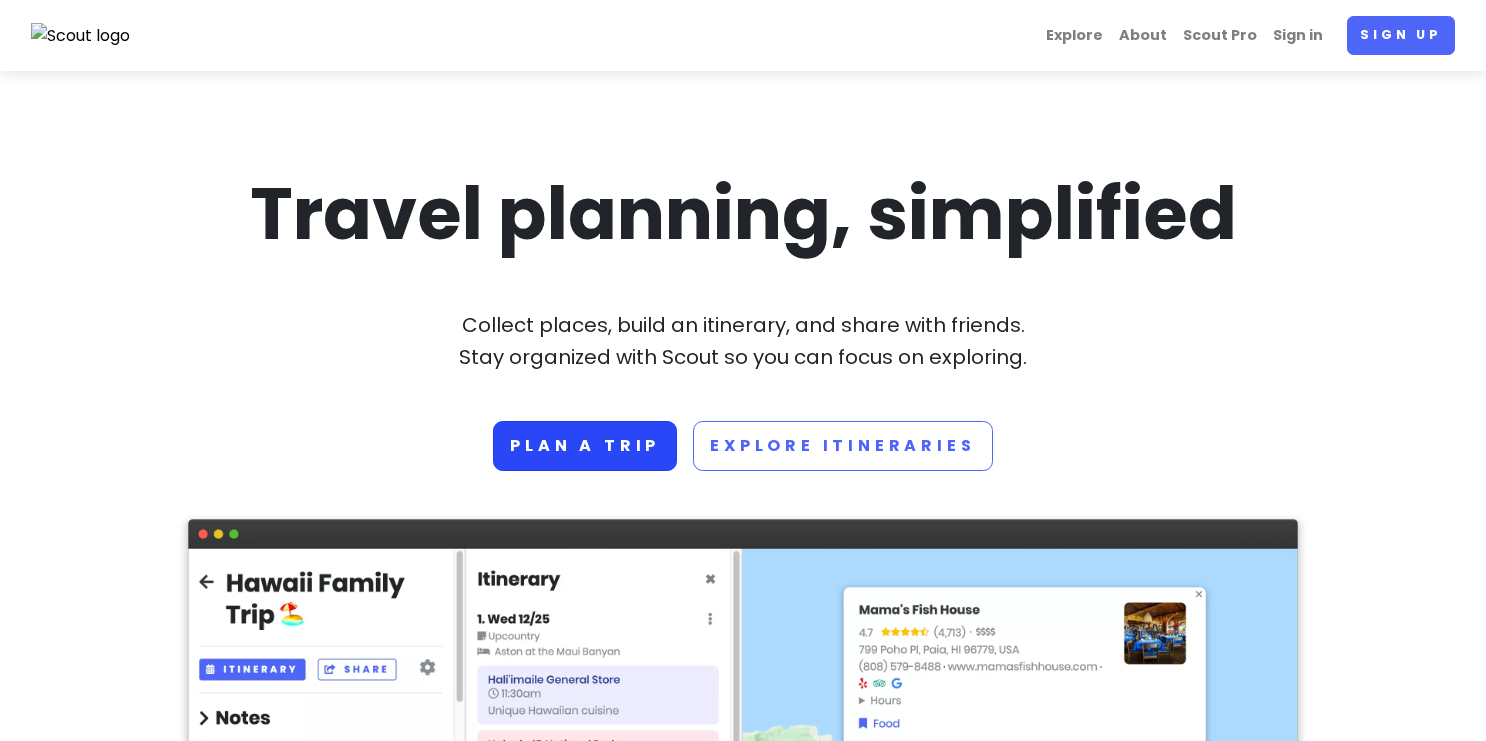 click on "Plan a trip" at bounding box center [585, 446] 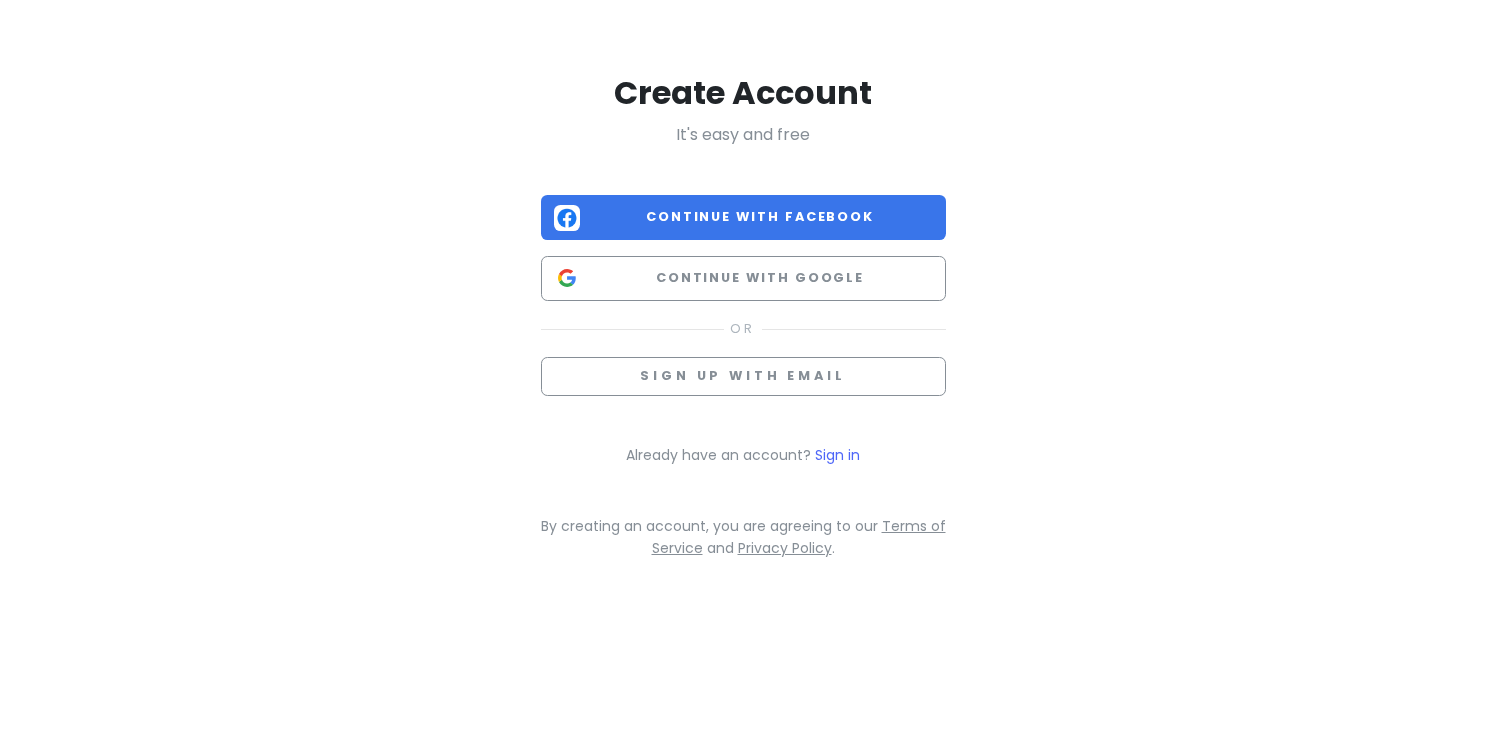scroll, scrollTop: 0, scrollLeft: 0, axis: both 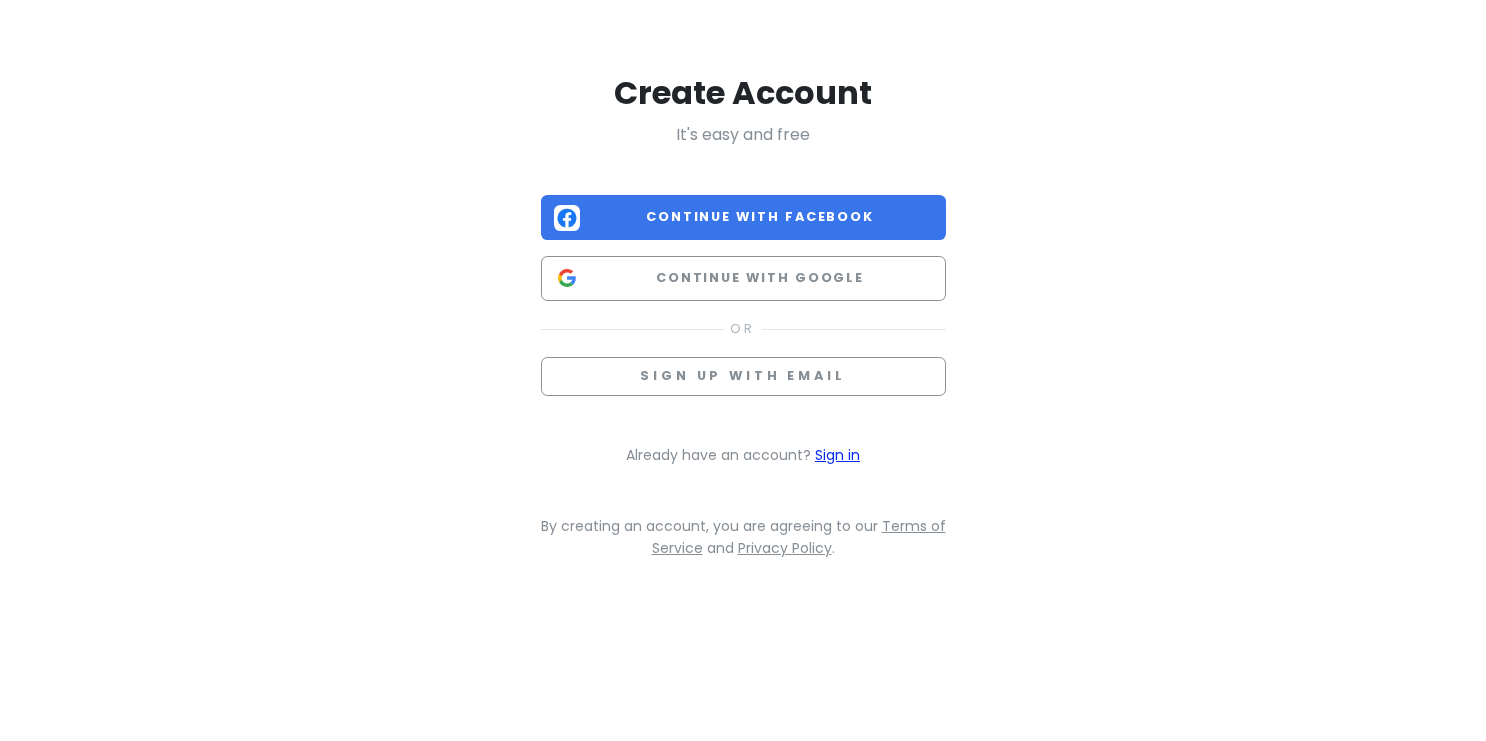 click on "Sign in" at bounding box center (837, 455) 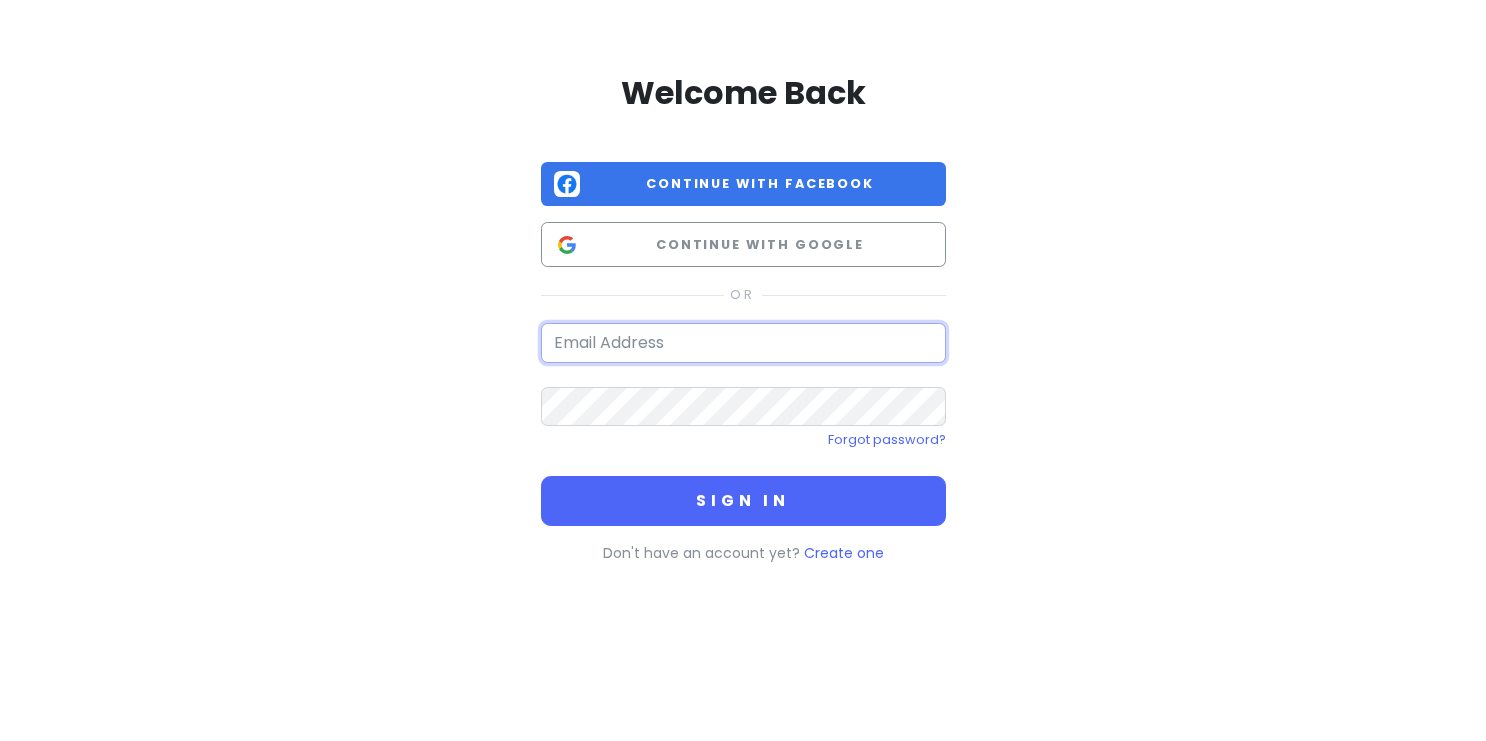 type on "[EMAIL]" 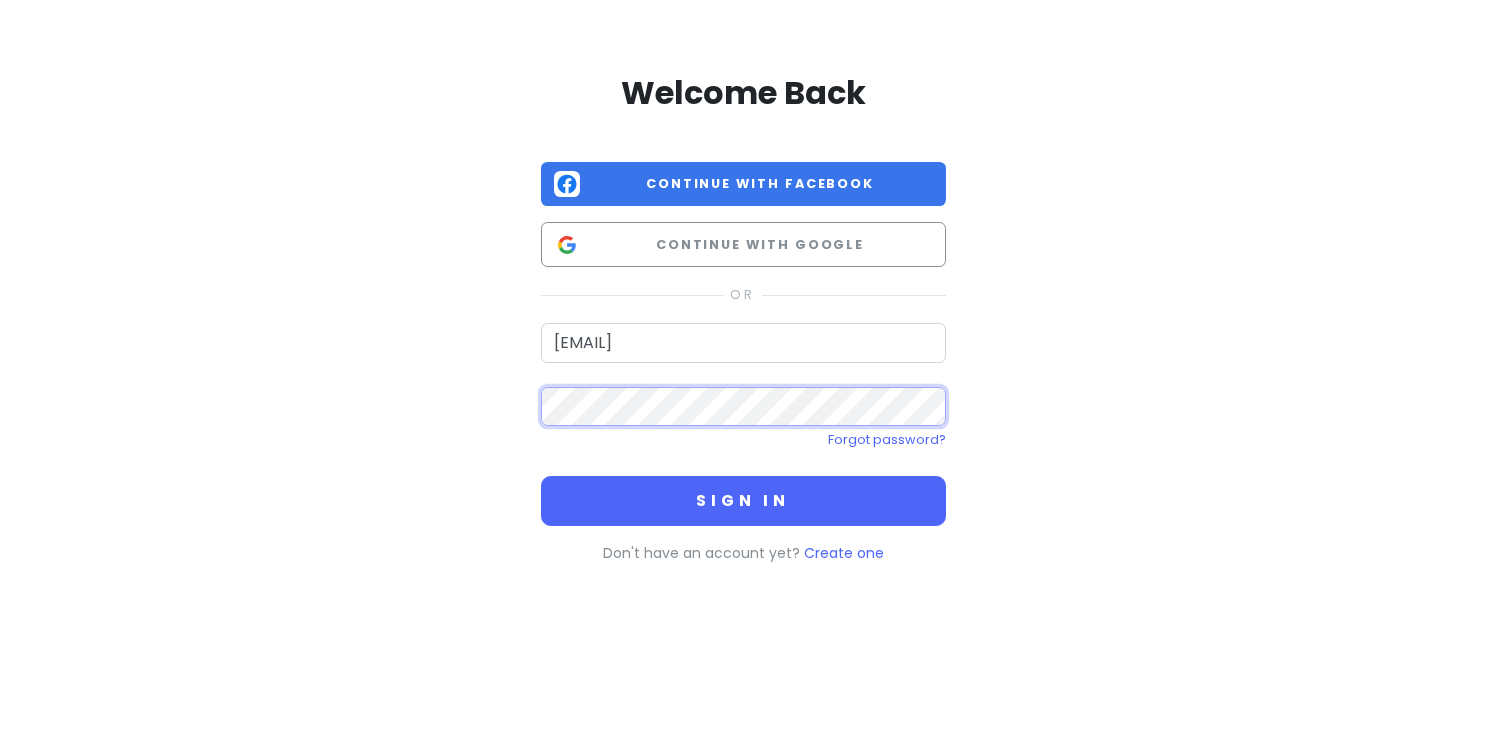 click on "Sign in" at bounding box center [743, 501] 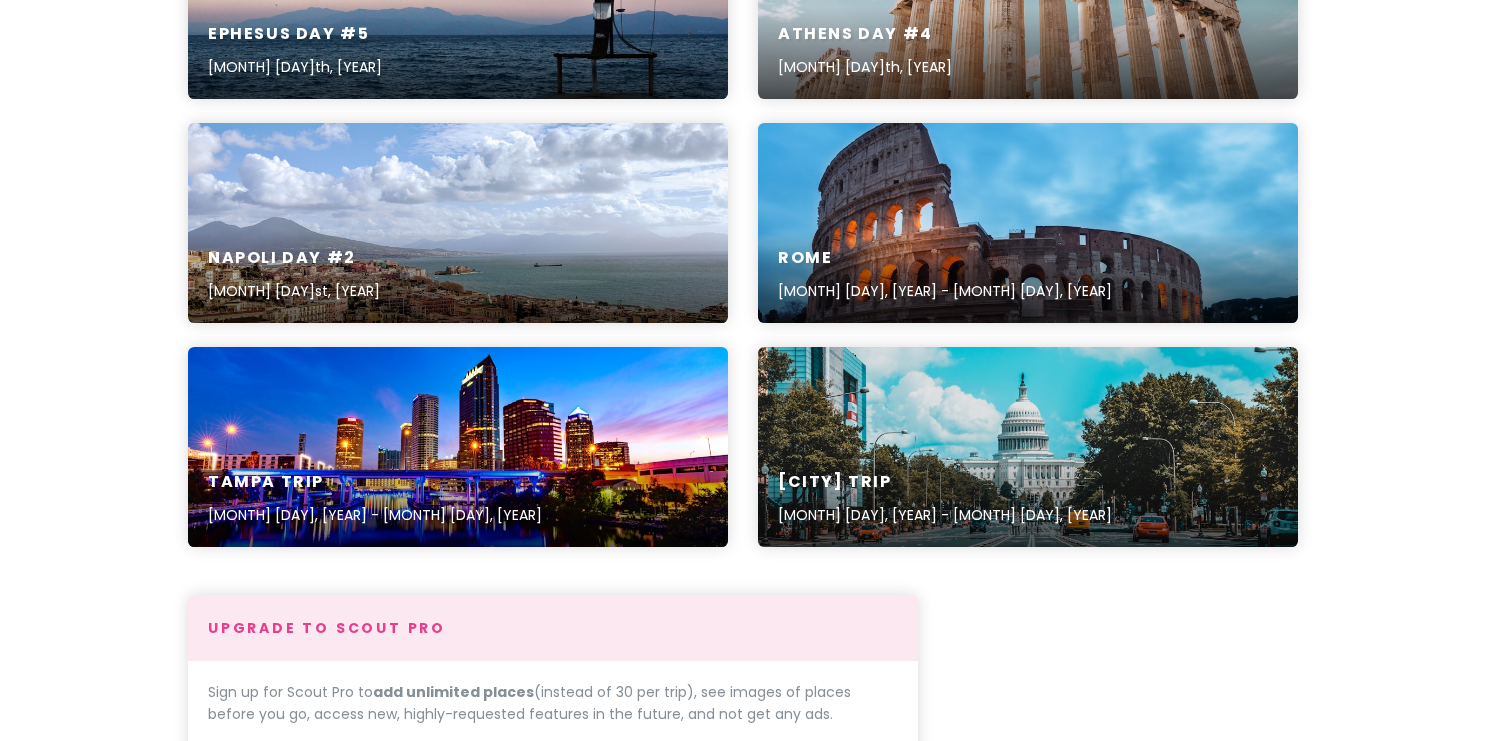 scroll, scrollTop: 1304, scrollLeft: 0, axis: vertical 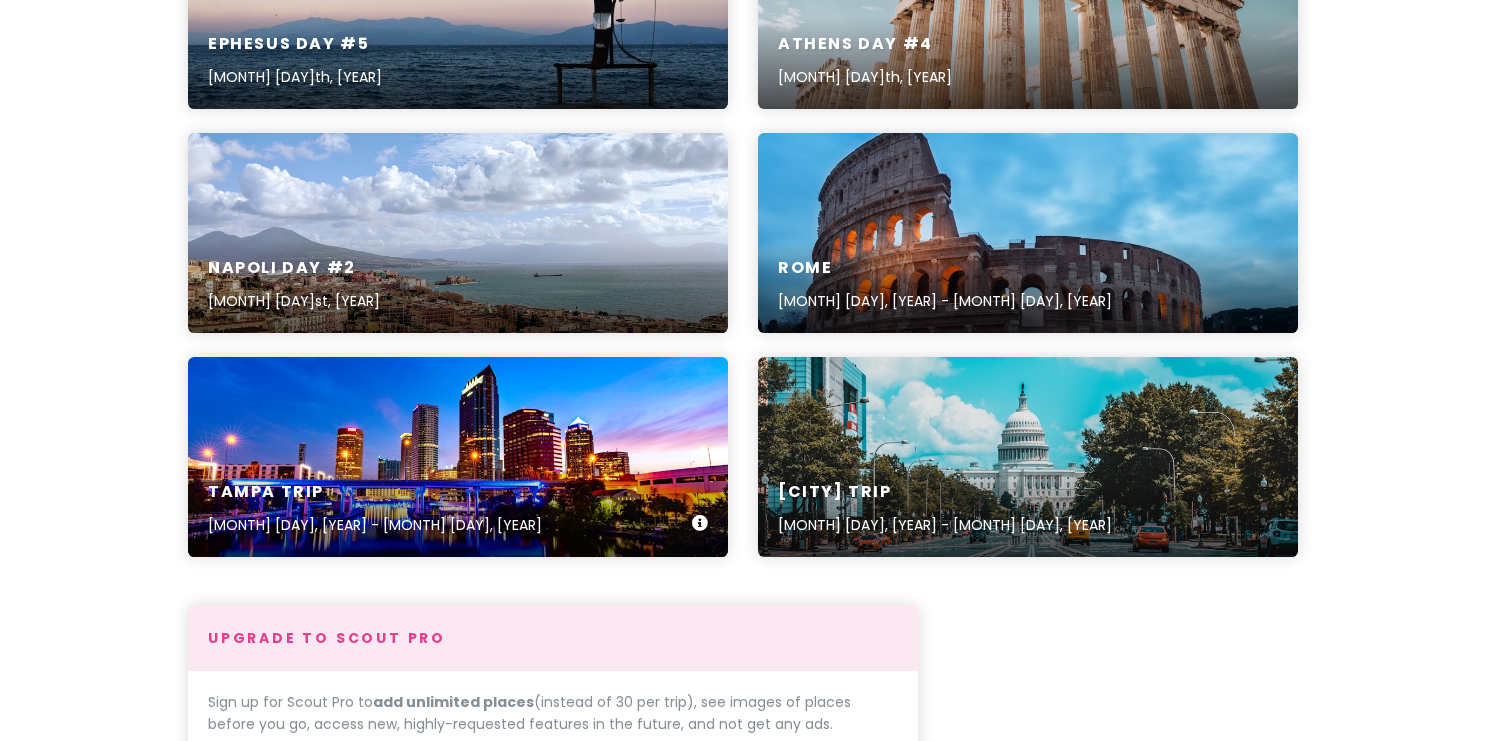 click on "[CITY] Trip [MONTH] [DAY], [YEAR] - [MONTH] [DAY], [YEAR]" at bounding box center [458, 457] 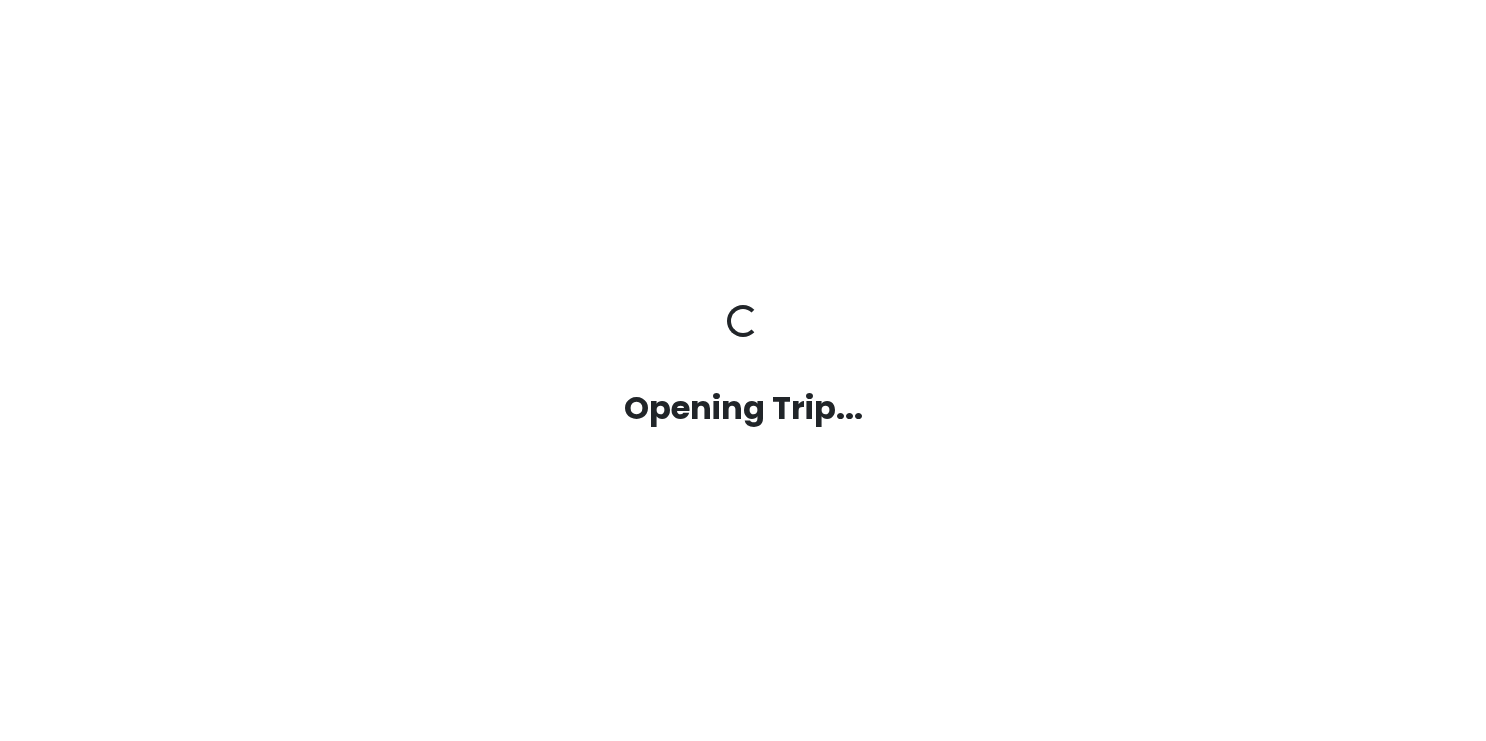 scroll, scrollTop: 0, scrollLeft: 0, axis: both 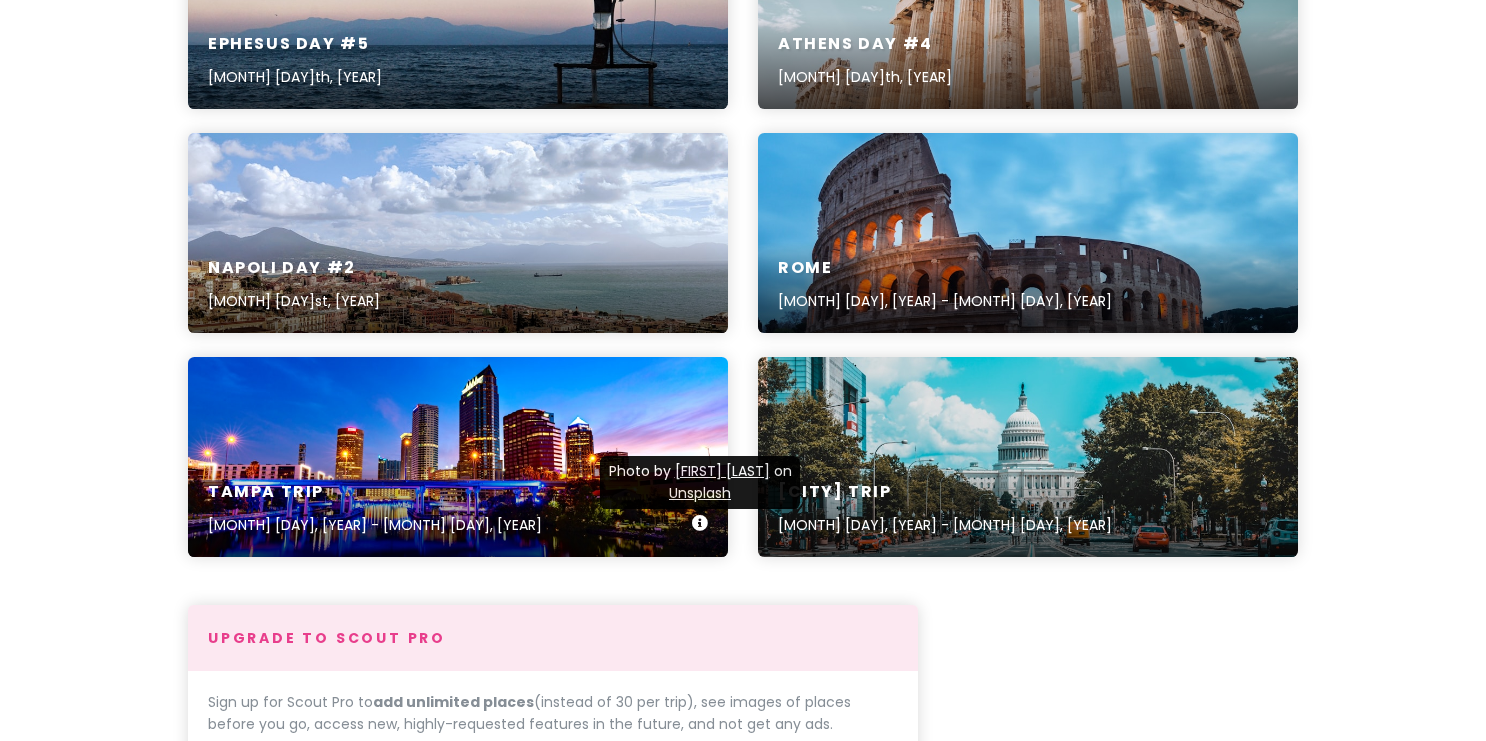 click at bounding box center (700, 523) 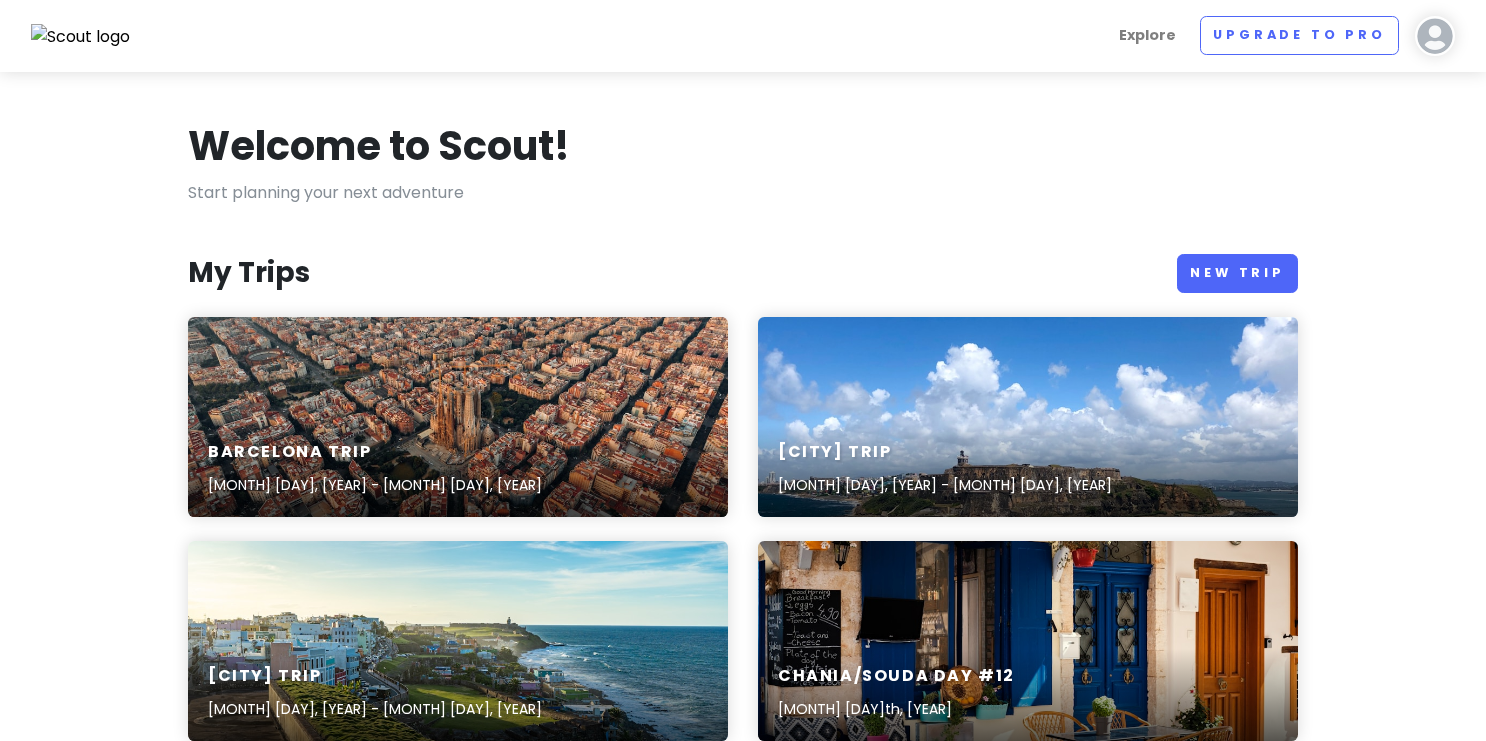 scroll, scrollTop: 1304, scrollLeft: 0, axis: vertical 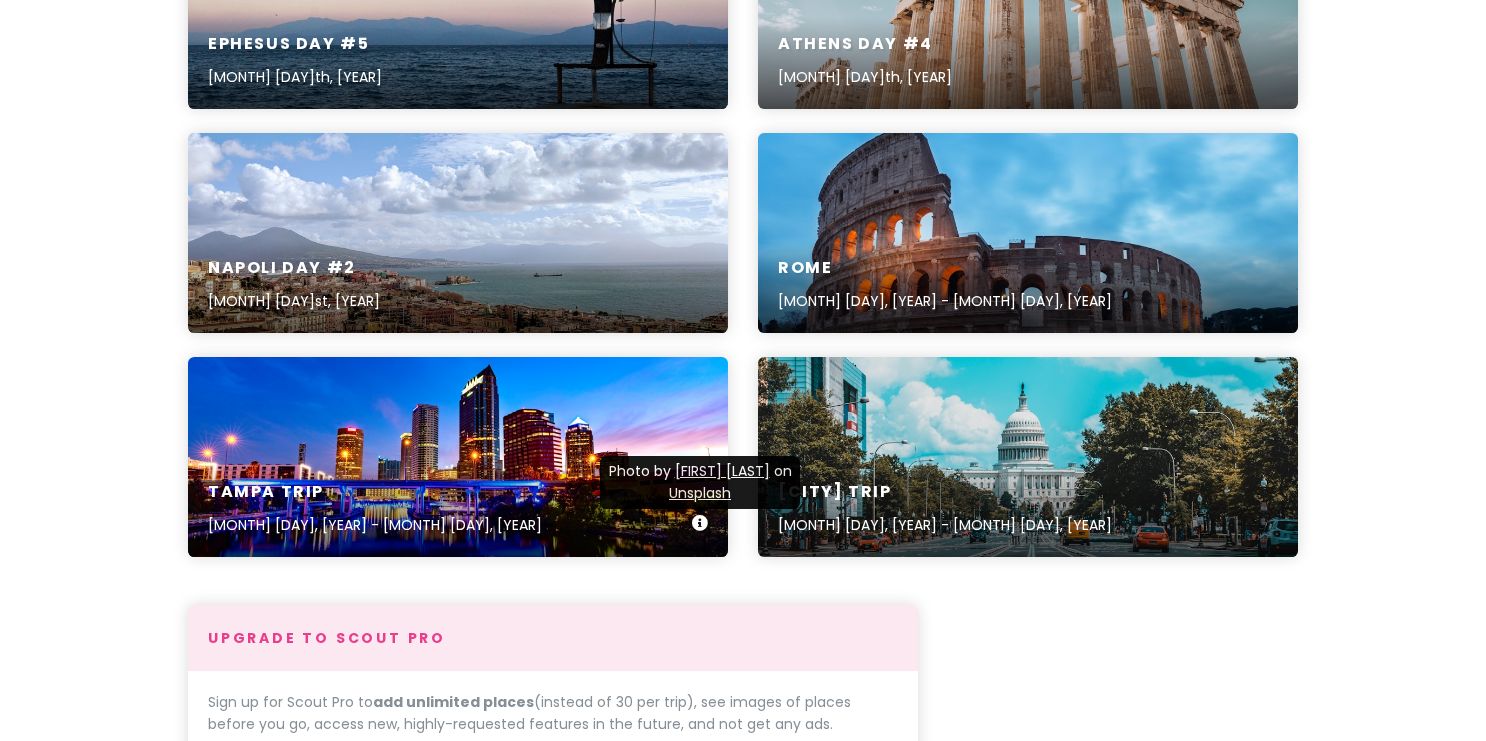 click at bounding box center (700, 523) 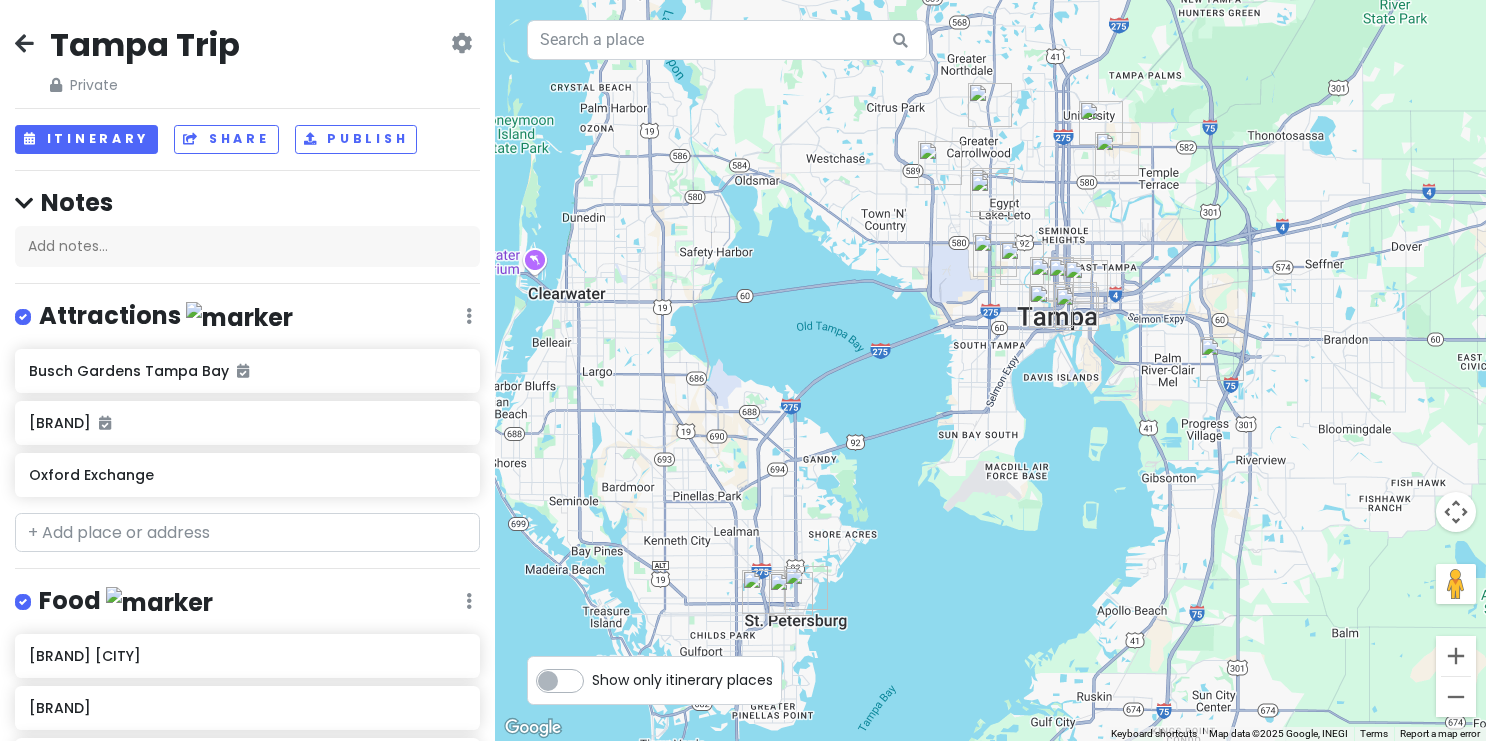 click at bounding box center [461, 43] 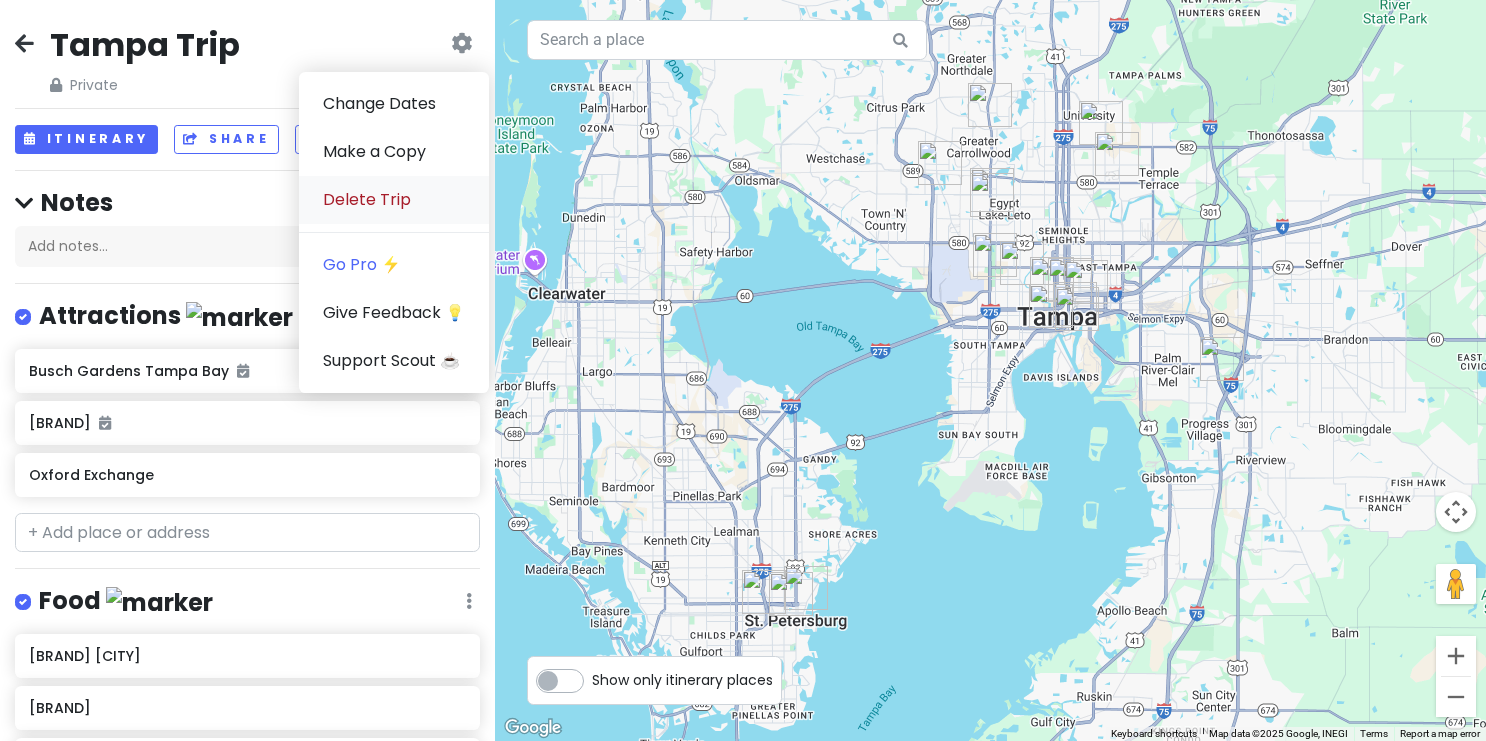 click on "Delete Trip" at bounding box center [394, 200] 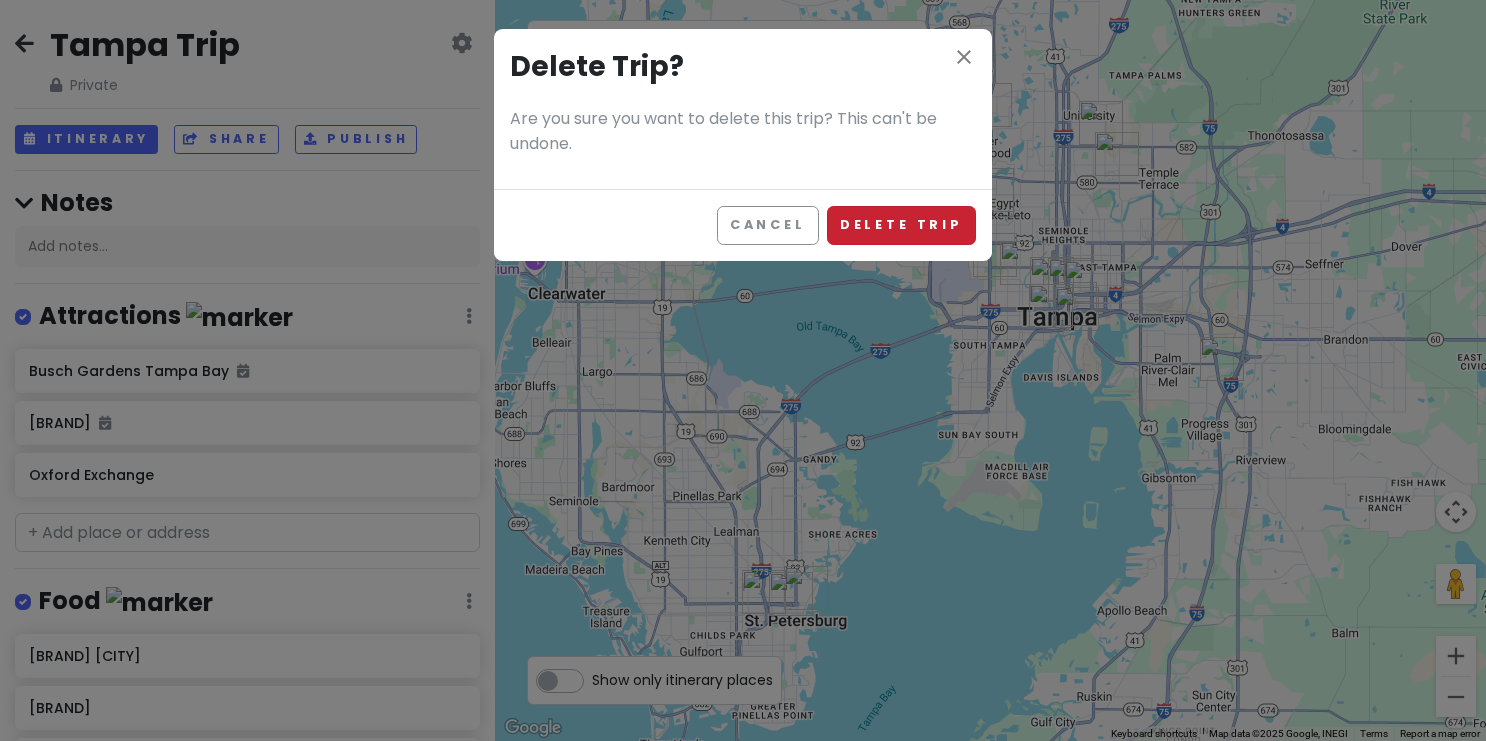 click on "Delete Trip" at bounding box center [901, 225] 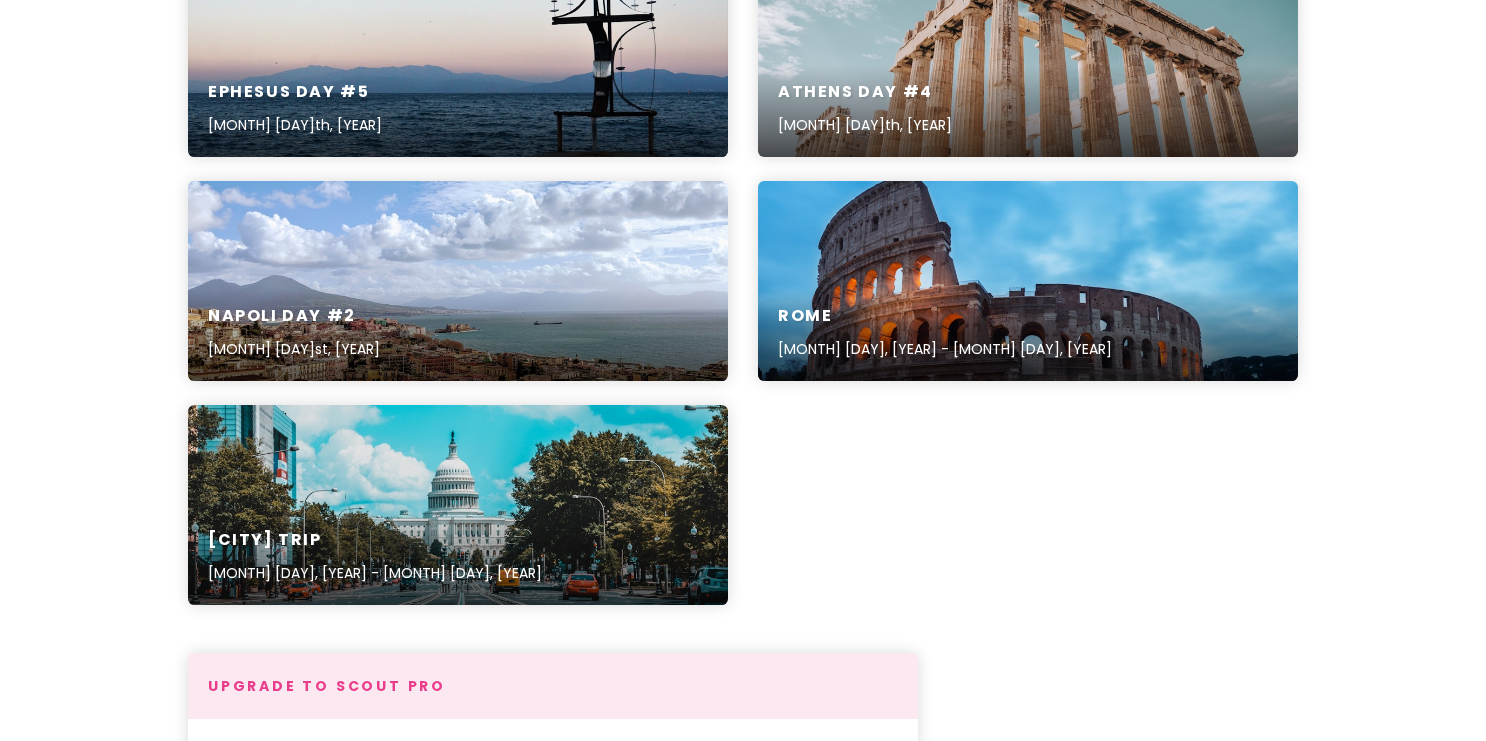 scroll, scrollTop: 1231, scrollLeft: 0, axis: vertical 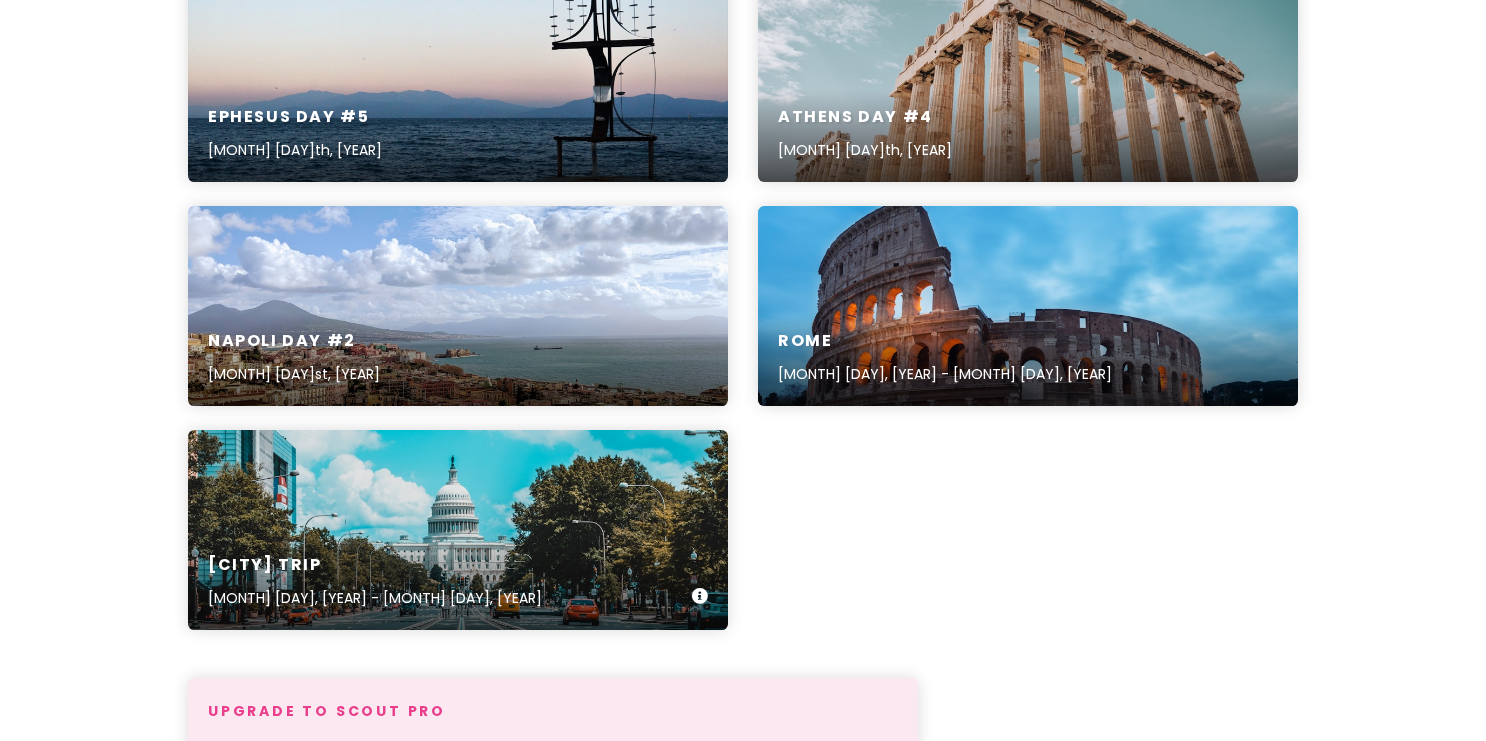 click on "[CITY] Trip [MONTH] [DAY], [YEAR] - [MONTH] [DAY], [YEAR]" at bounding box center (458, 530) 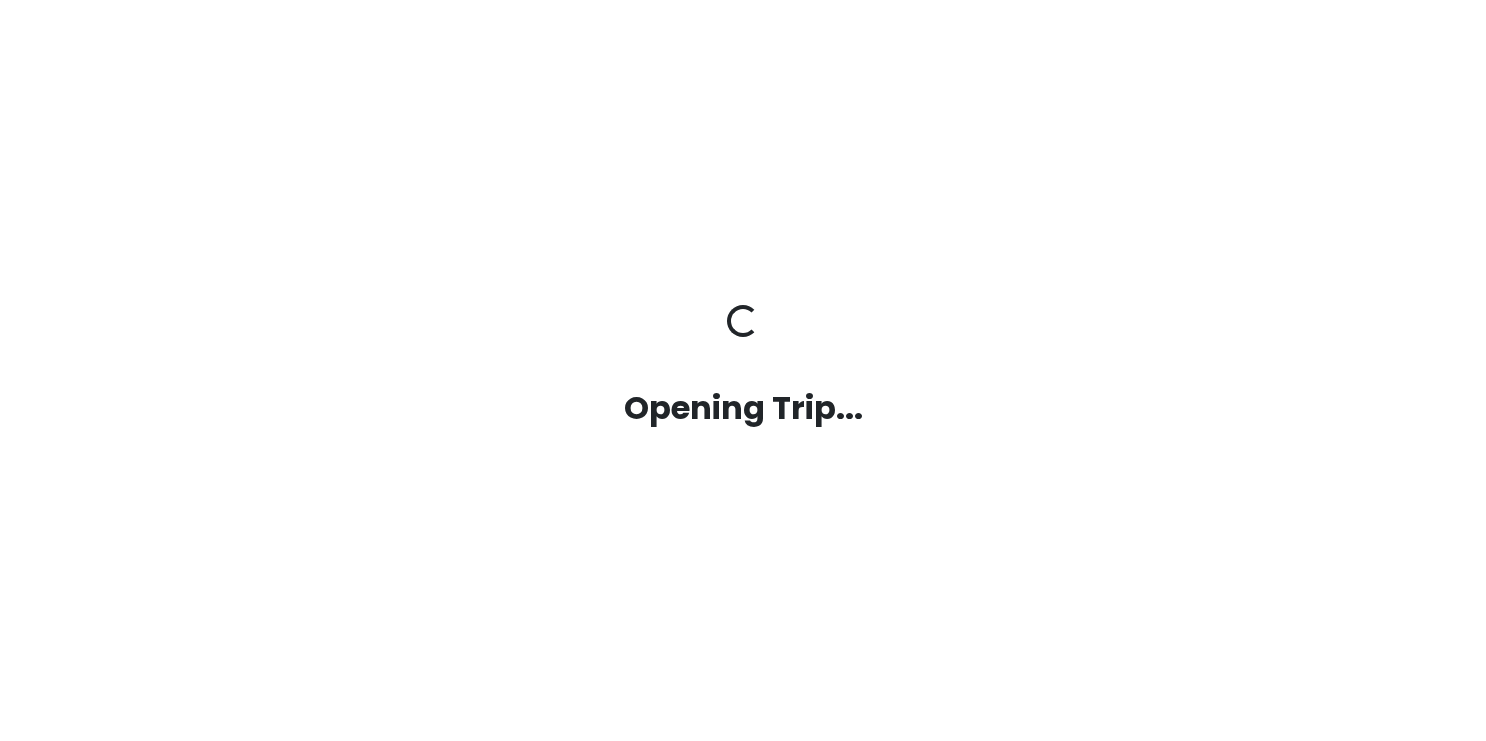 scroll, scrollTop: 0, scrollLeft: 0, axis: both 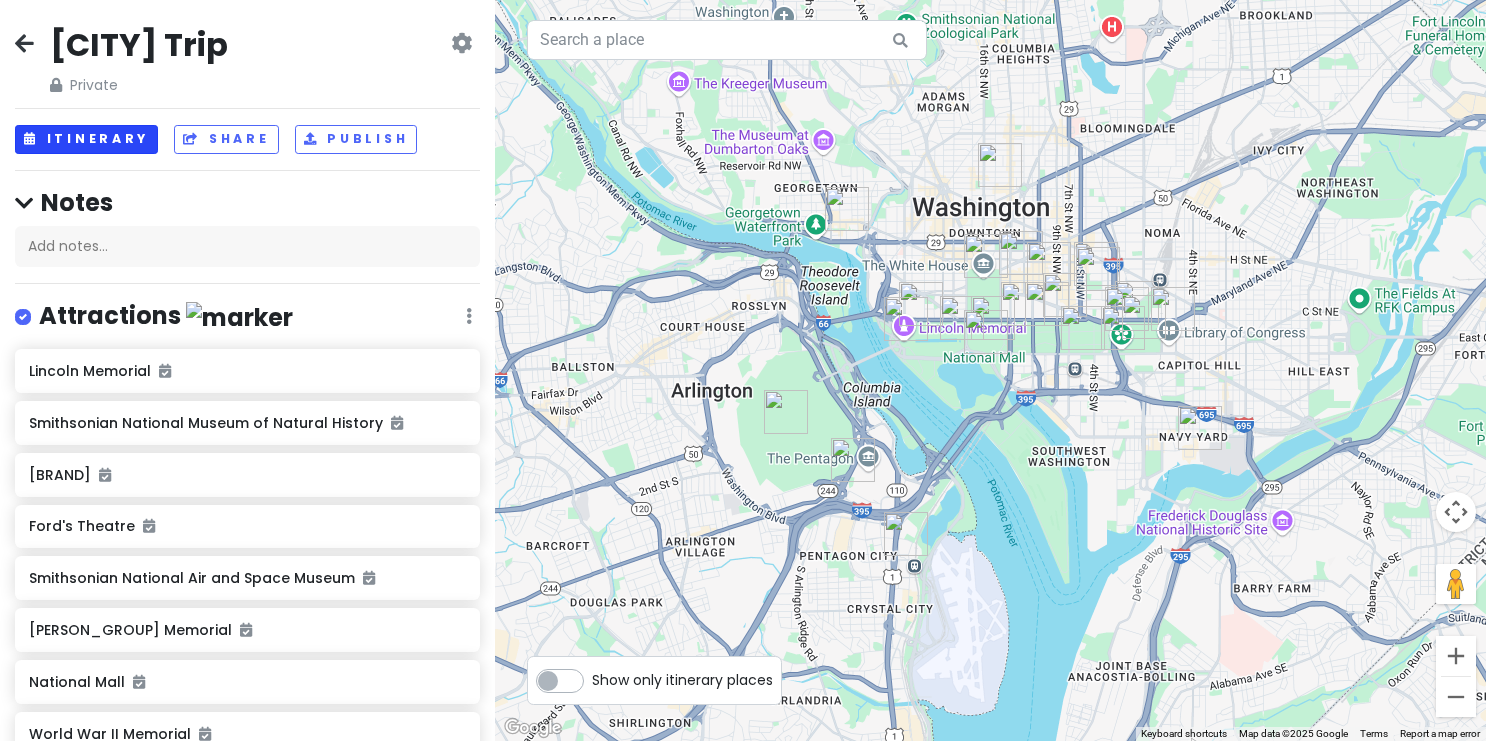 click on "Itinerary" at bounding box center (86, 139) 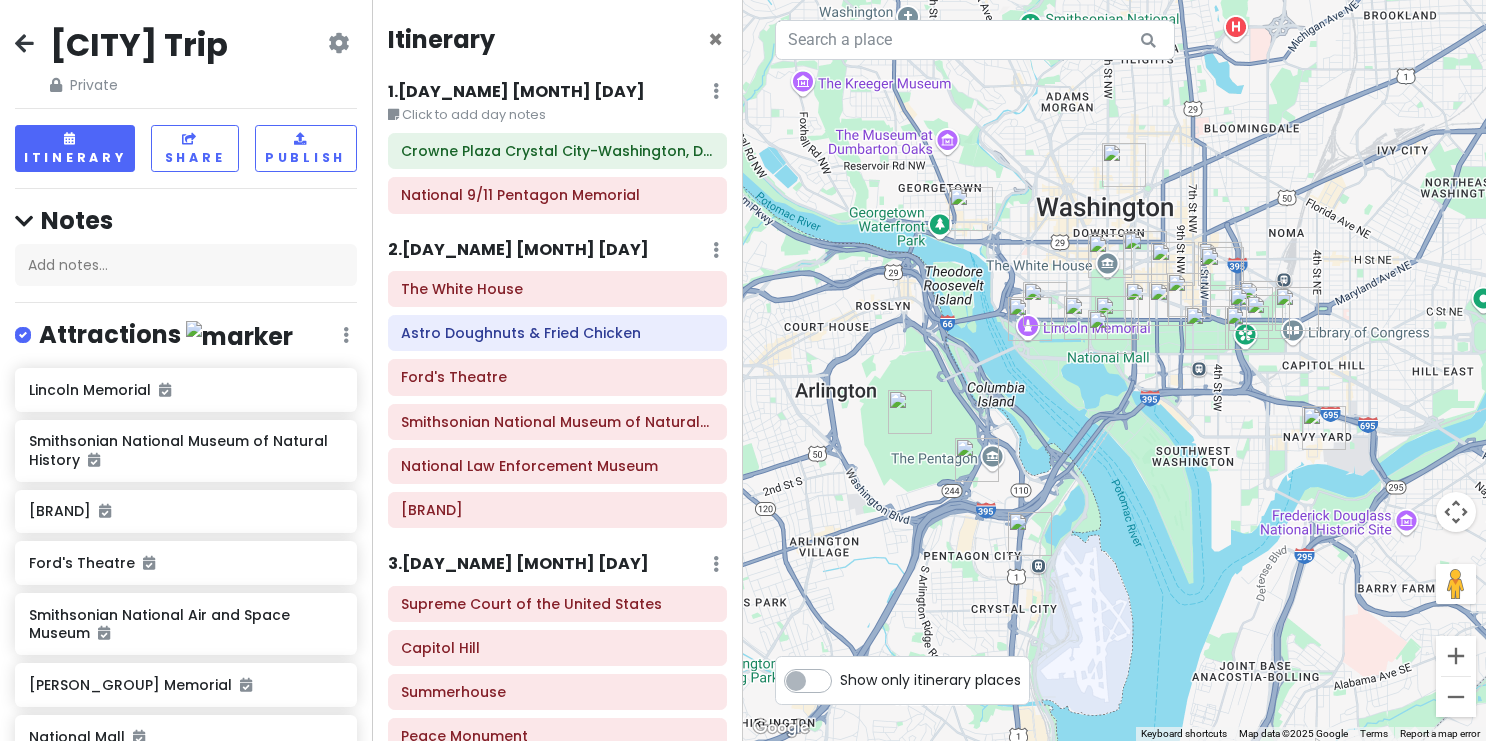 click on "[DAY_NUM] . [DAY_NAME] [MONTH] [DAY] Edit Day Notes Delete Day" at bounding box center [558, 96] 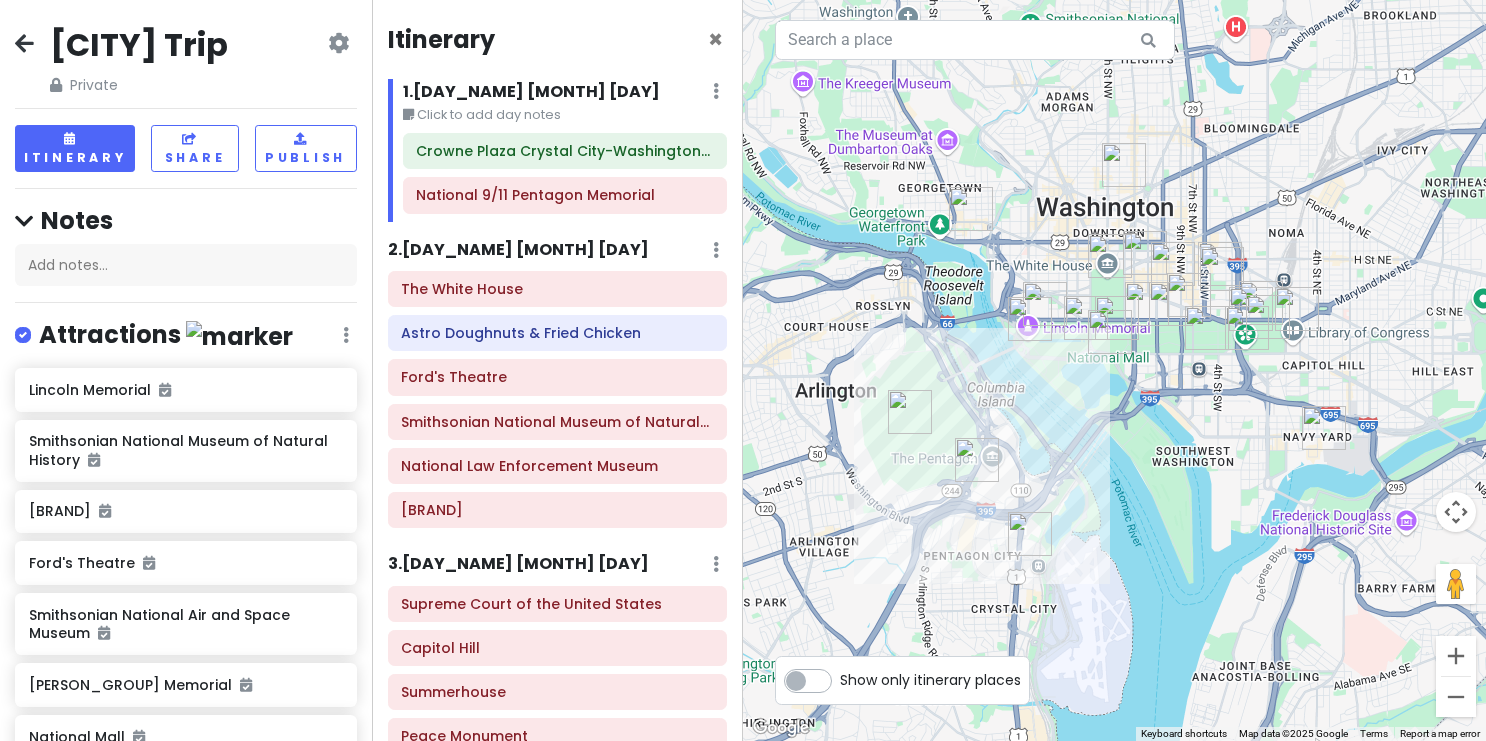 click on "[DAY_NUM] . [DAY_NAME] [DAY]" at bounding box center (518, 250) 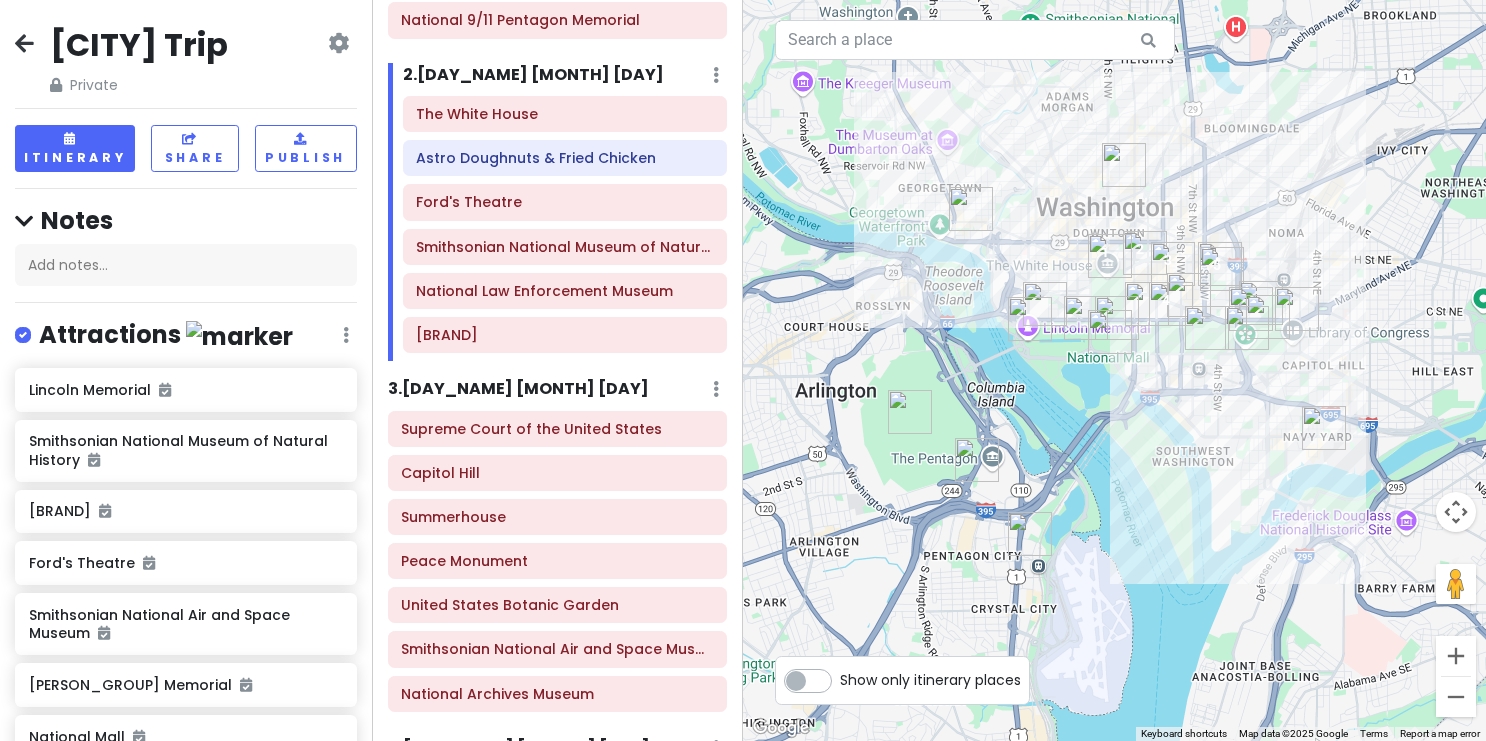 scroll, scrollTop: 234, scrollLeft: 0, axis: vertical 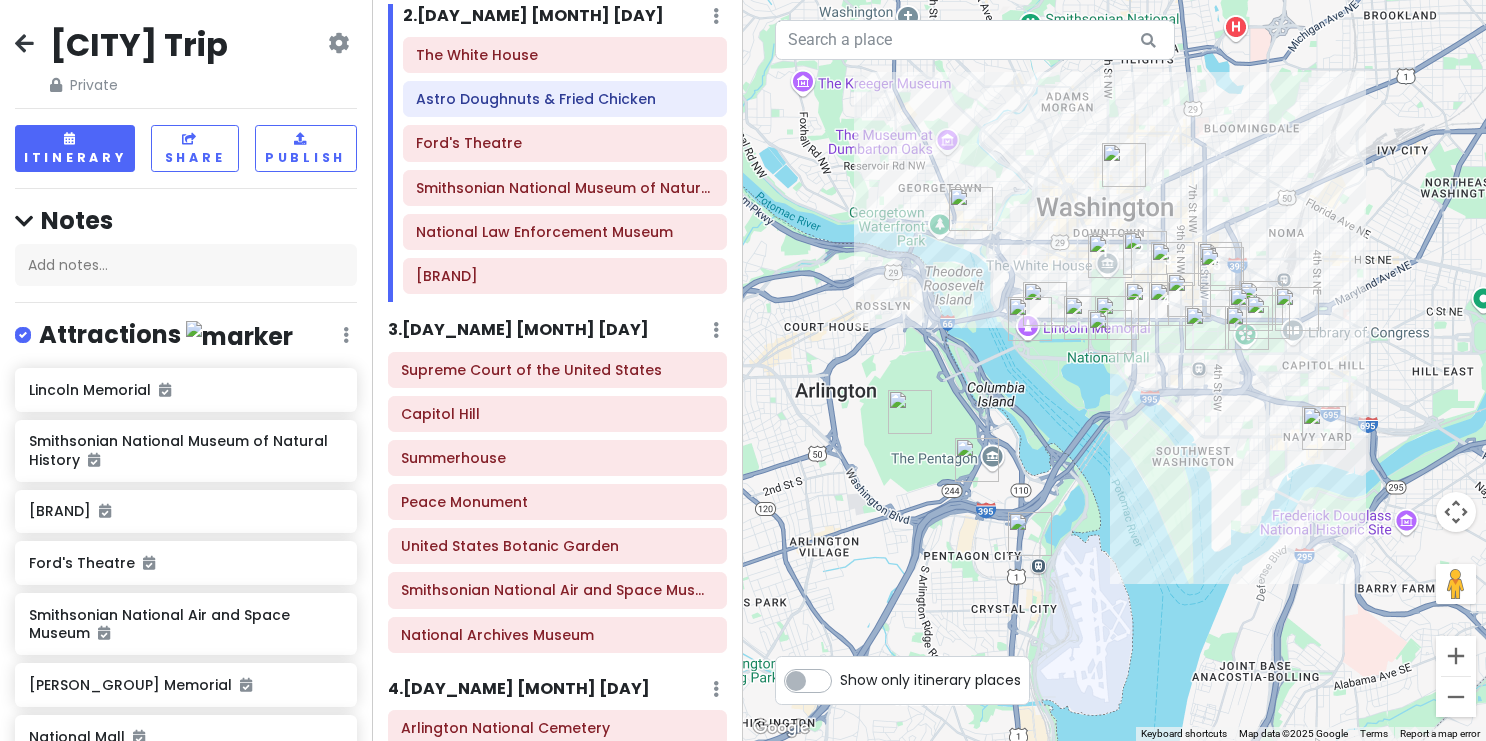 click on "[DAY_NUM] . [DAY_NAME] [MONTH] [DAY]" at bounding box center (518, 330) 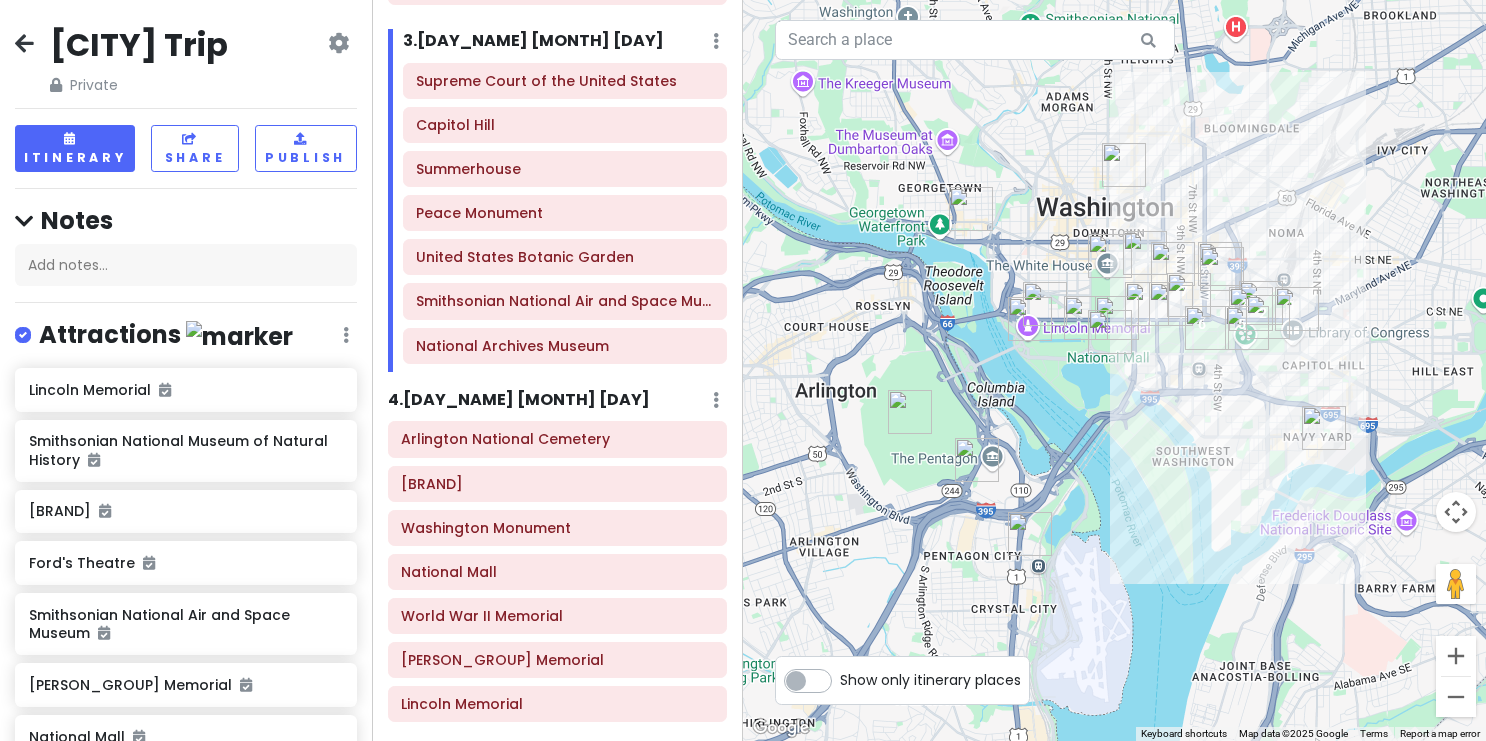 scroll, scrollTop: 542, scrollLeft: 0, axis: vertical 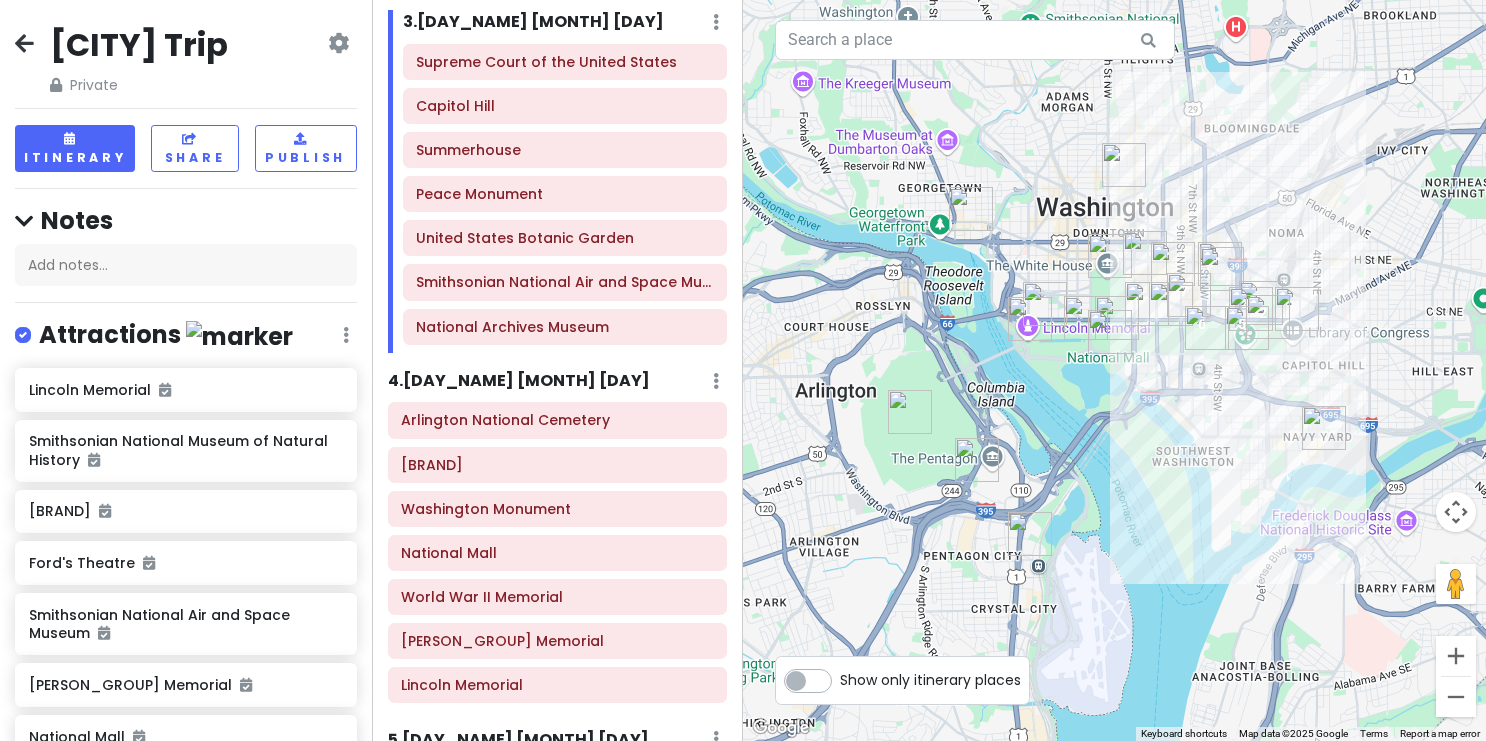 click on "[DAY_NUM] . [DAY_NAME] [MONTH] [DAY]" at bounding box center [519, 381] 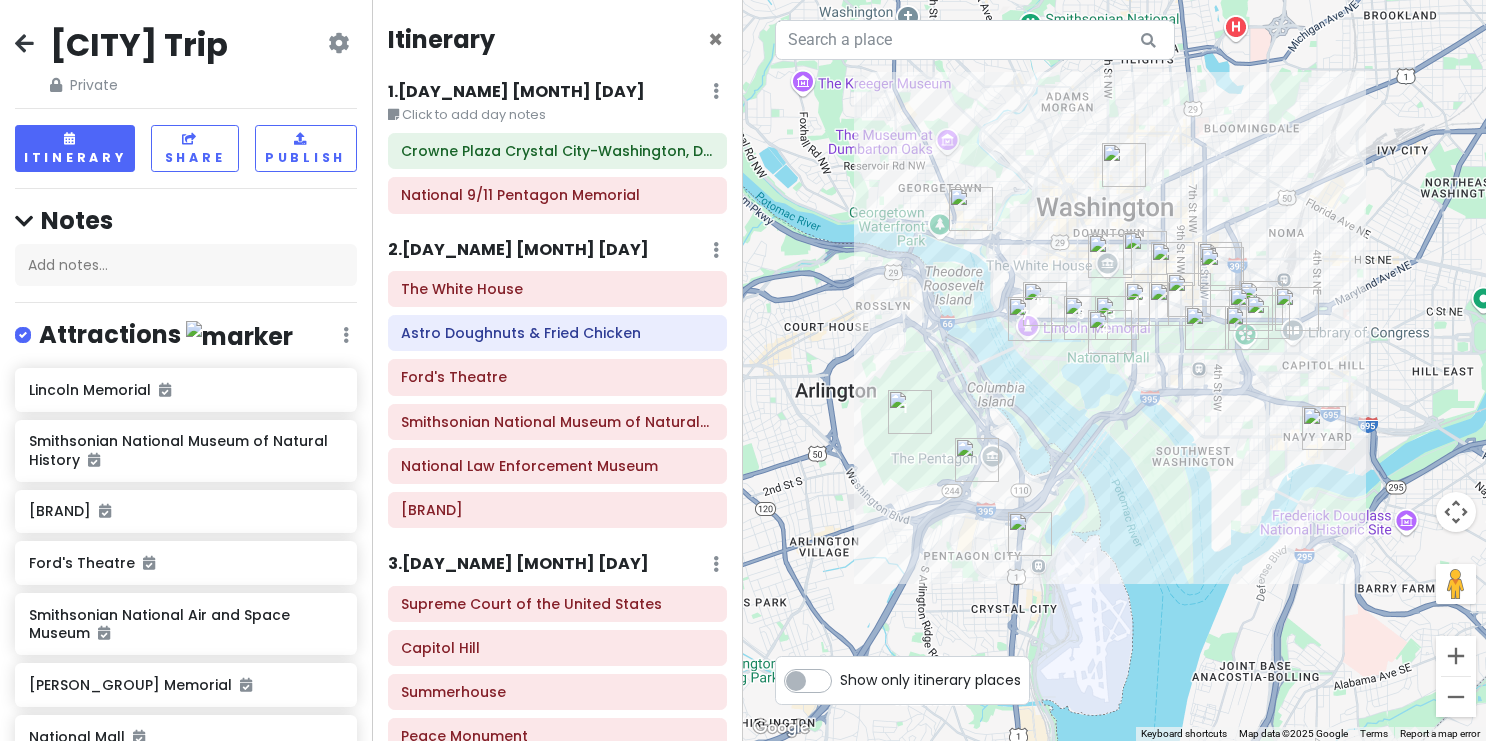 scroll, scrollTop: 0, scrollLeft: 0, axis: both 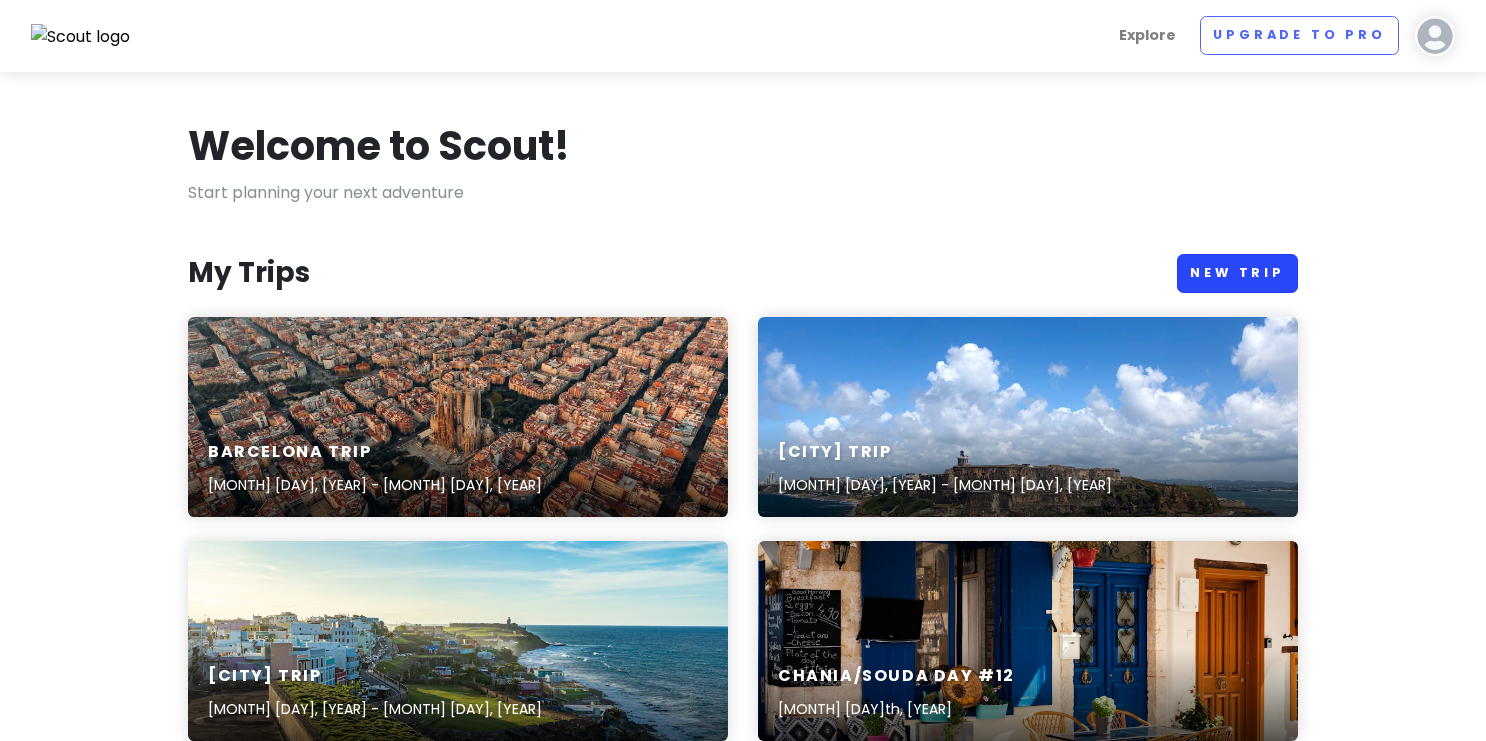 click on "New Trip" at bounding box center [1237, 273] 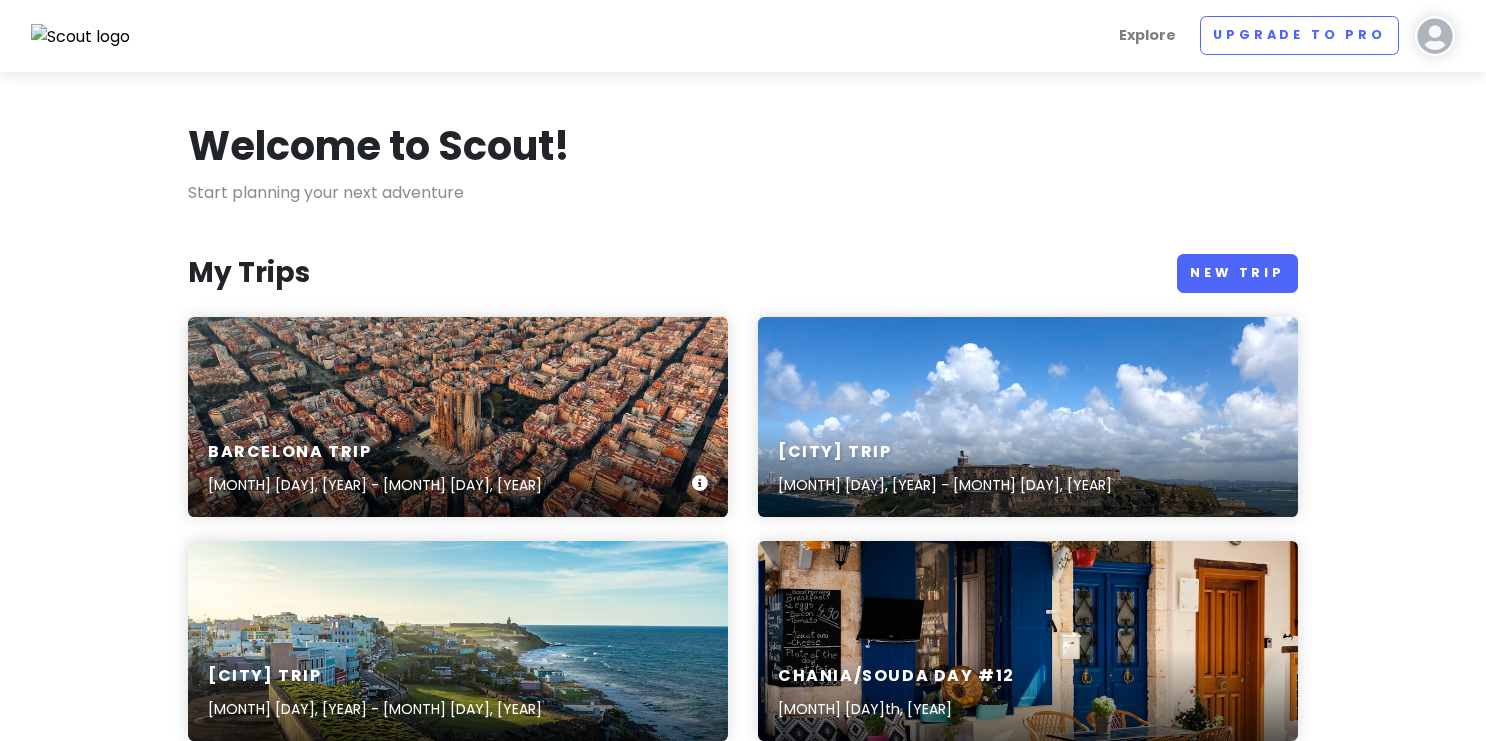 click on "[CITY] Trip [MONTH] [DAY], [YEAR] - [MONTH] [DAY], [YEAR]" at bounding box center (458, 469) 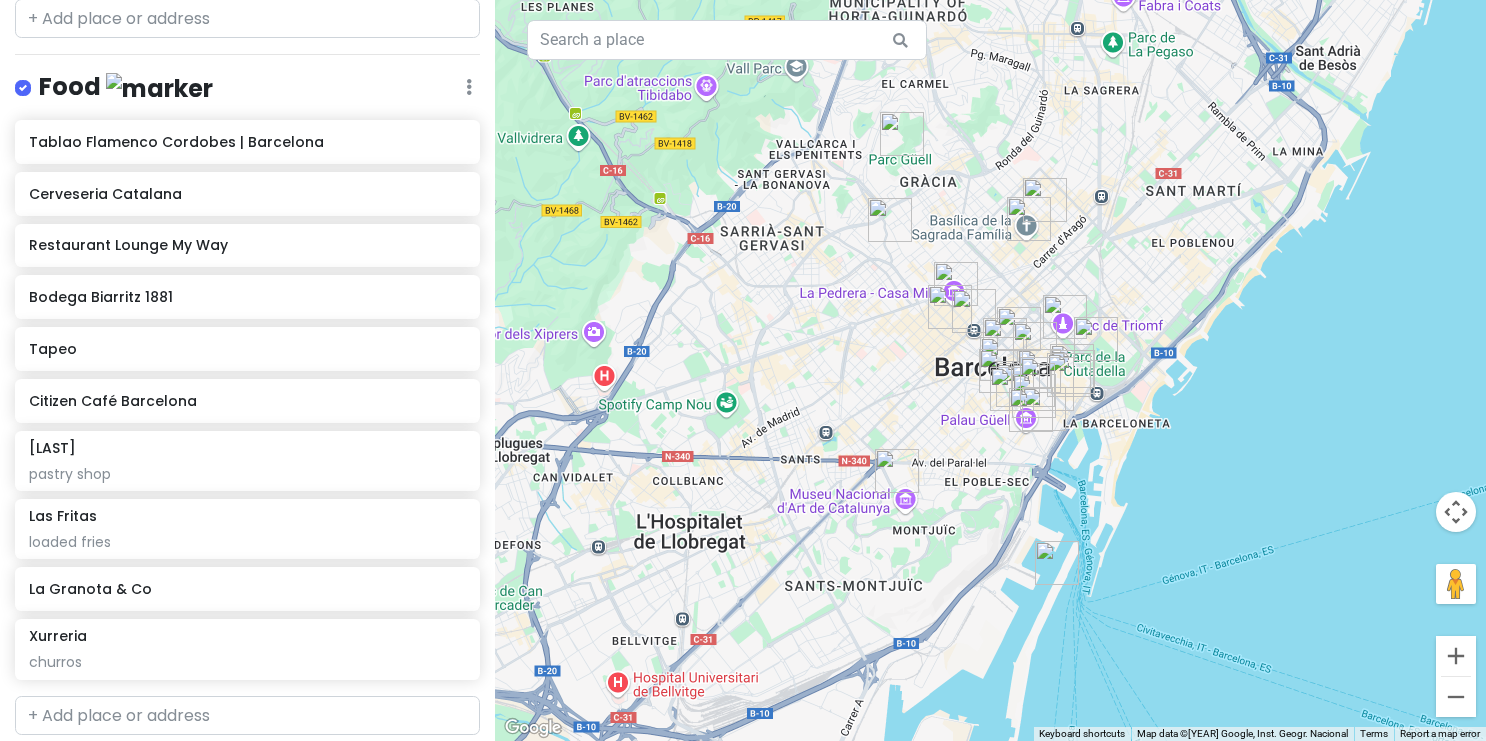 scroll, scrollTop: 1241, scrollLeft: 0, axis: vertical 